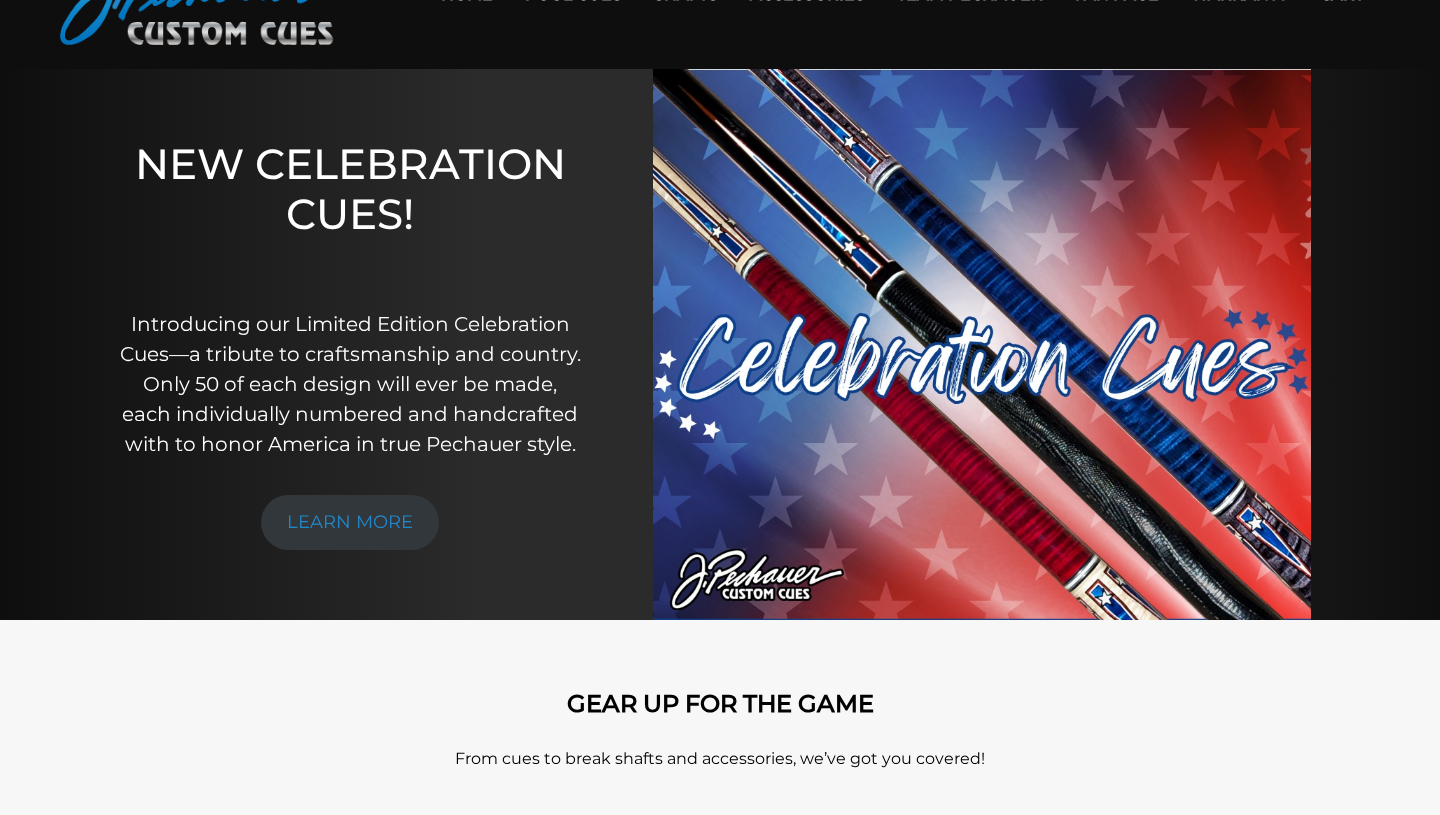 scroll, scrollTop: 0, scrollLeft: 0, axis: both 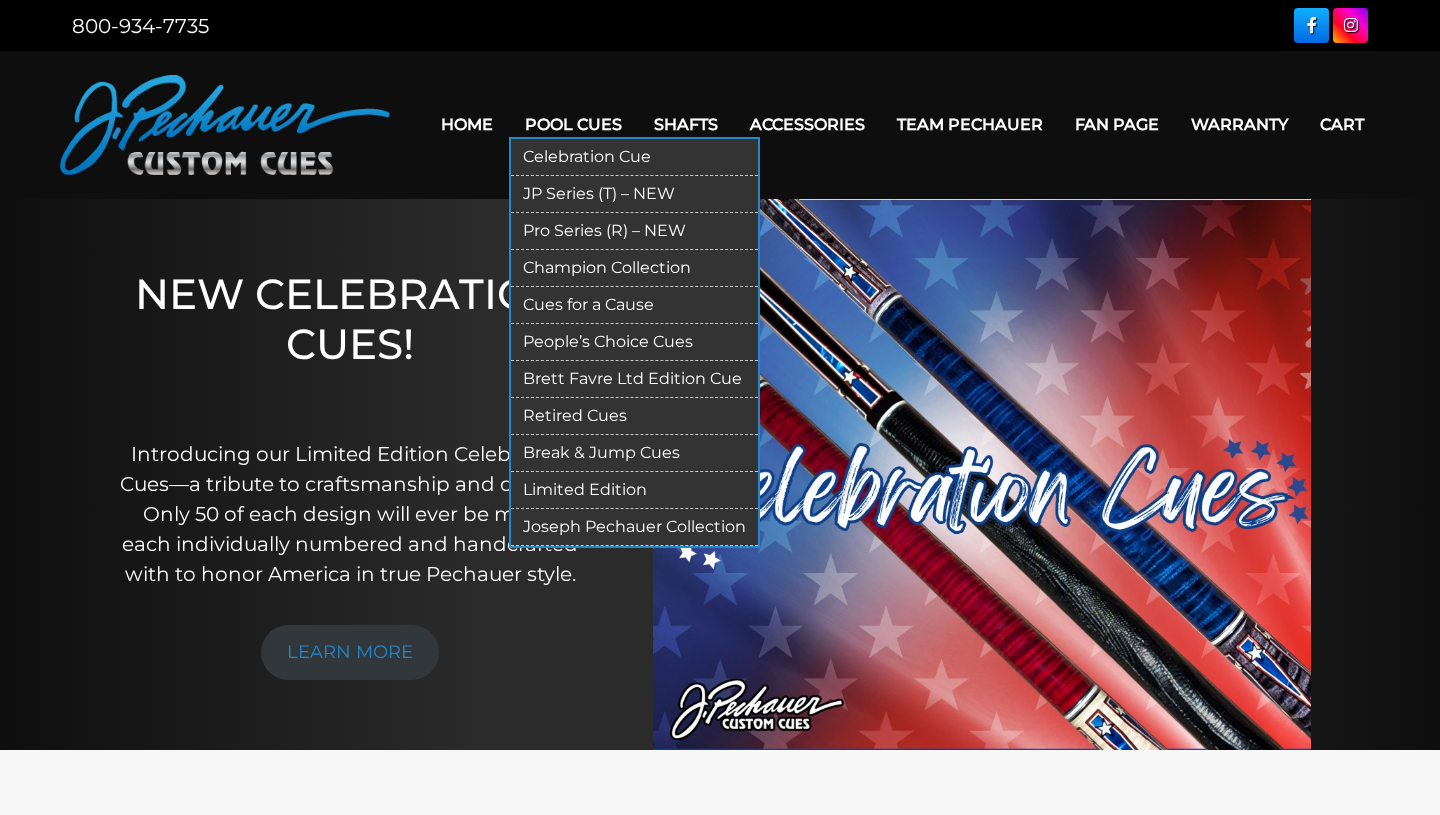 click on "Joseph Pechauer Collection" at bounding box center [634, 527] 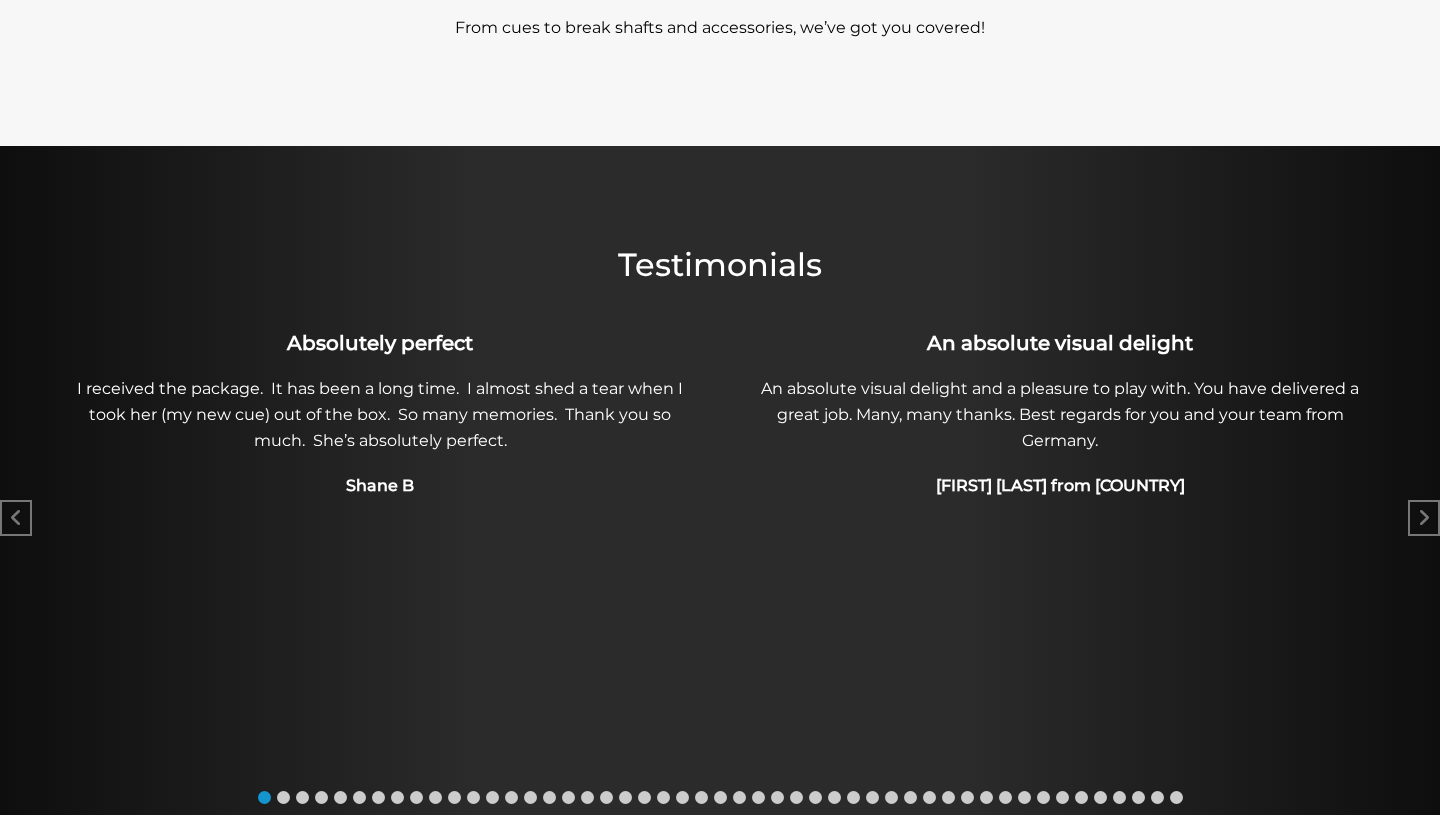 scroll, scrollTop: 529, scrollLeft: 0, axis: vertical 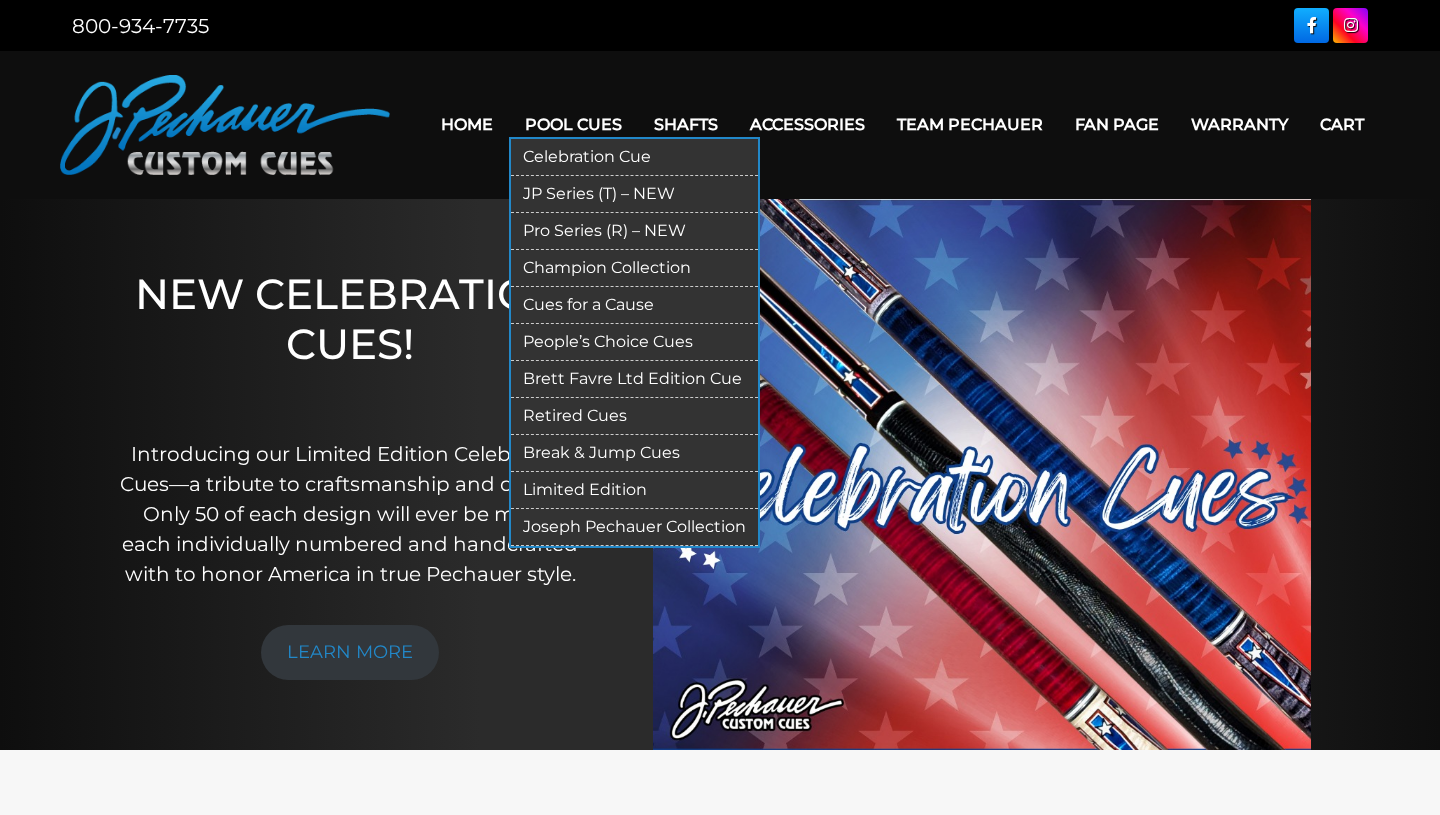 click on "Champion Collection" at bounding box center (634, 268) 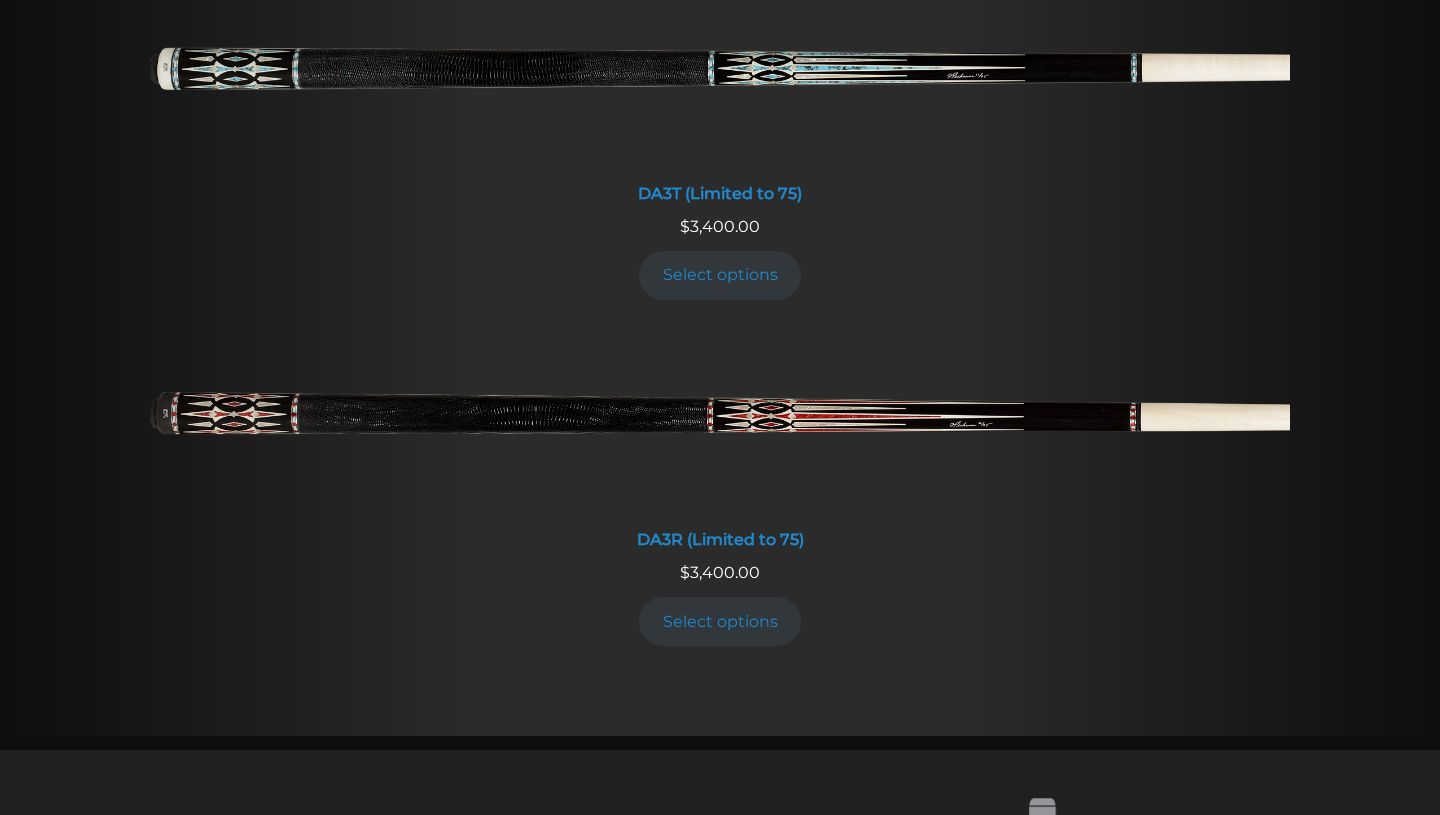 scroll, scrollTop: 3578, scrollLeft: 0, axis: vertical 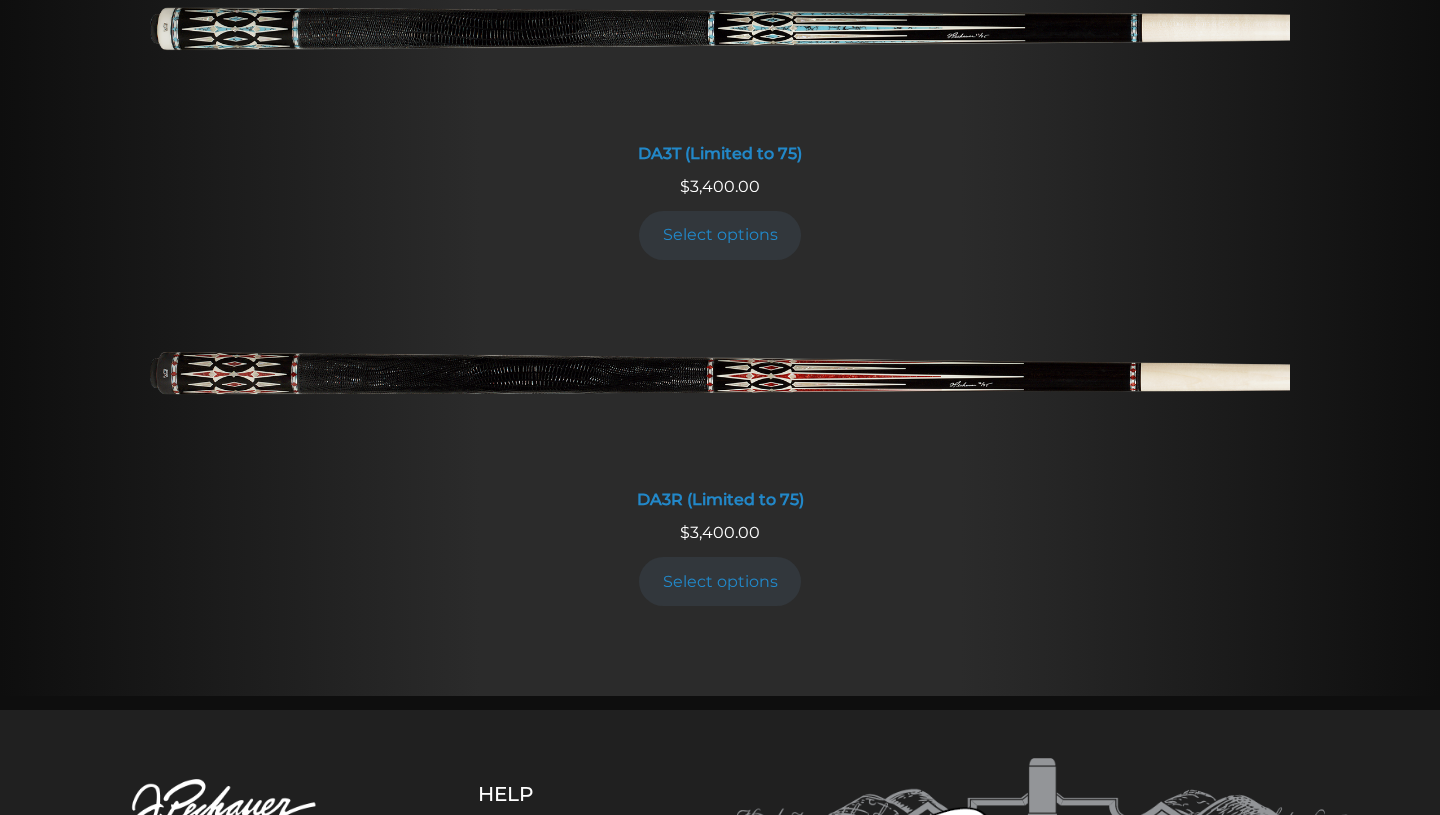 click on "Warranty Info" at bounding box center (531, 873) 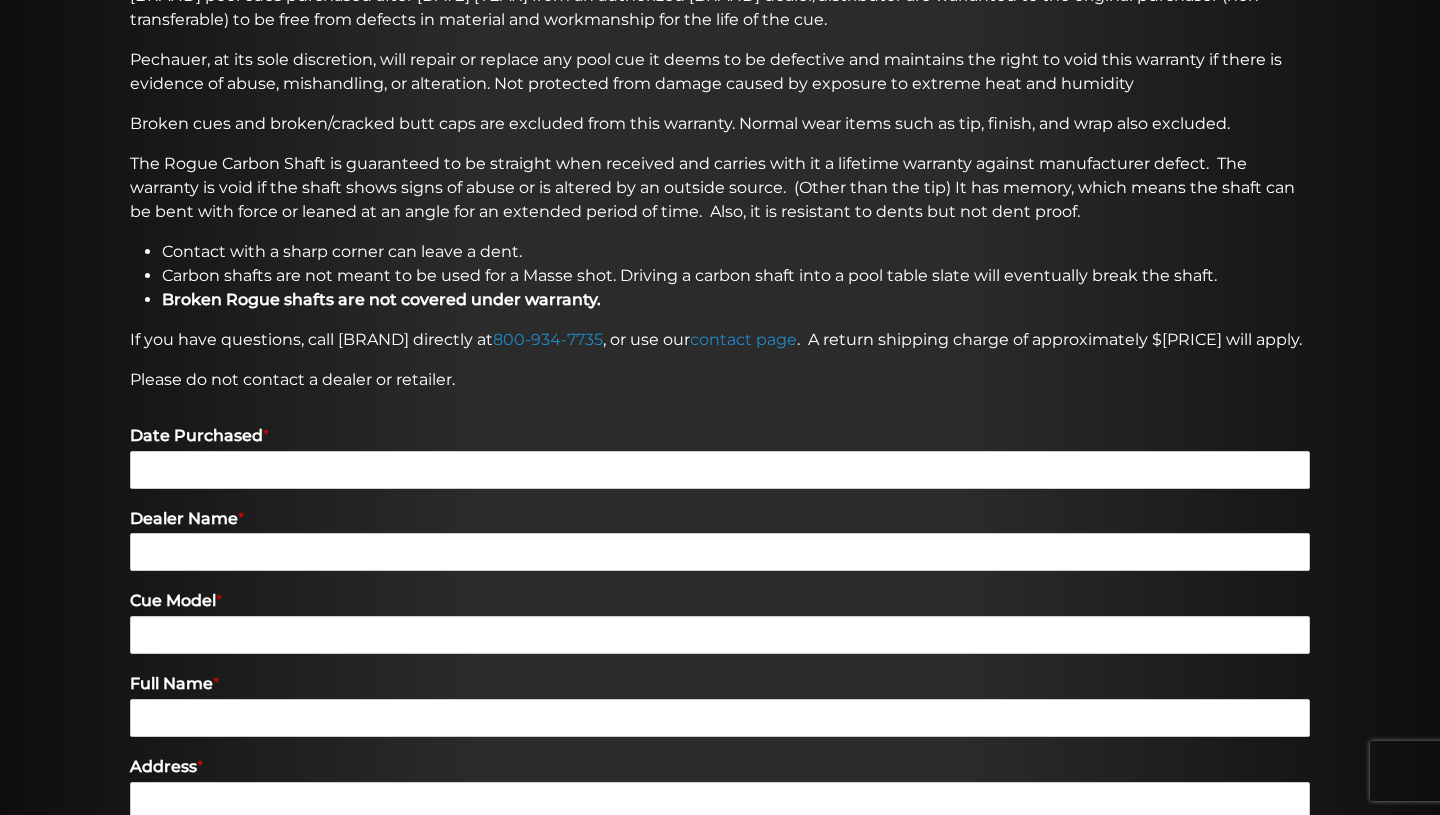 scroll, scrollTop: 390, scrollLeft: 0, axis: vertical 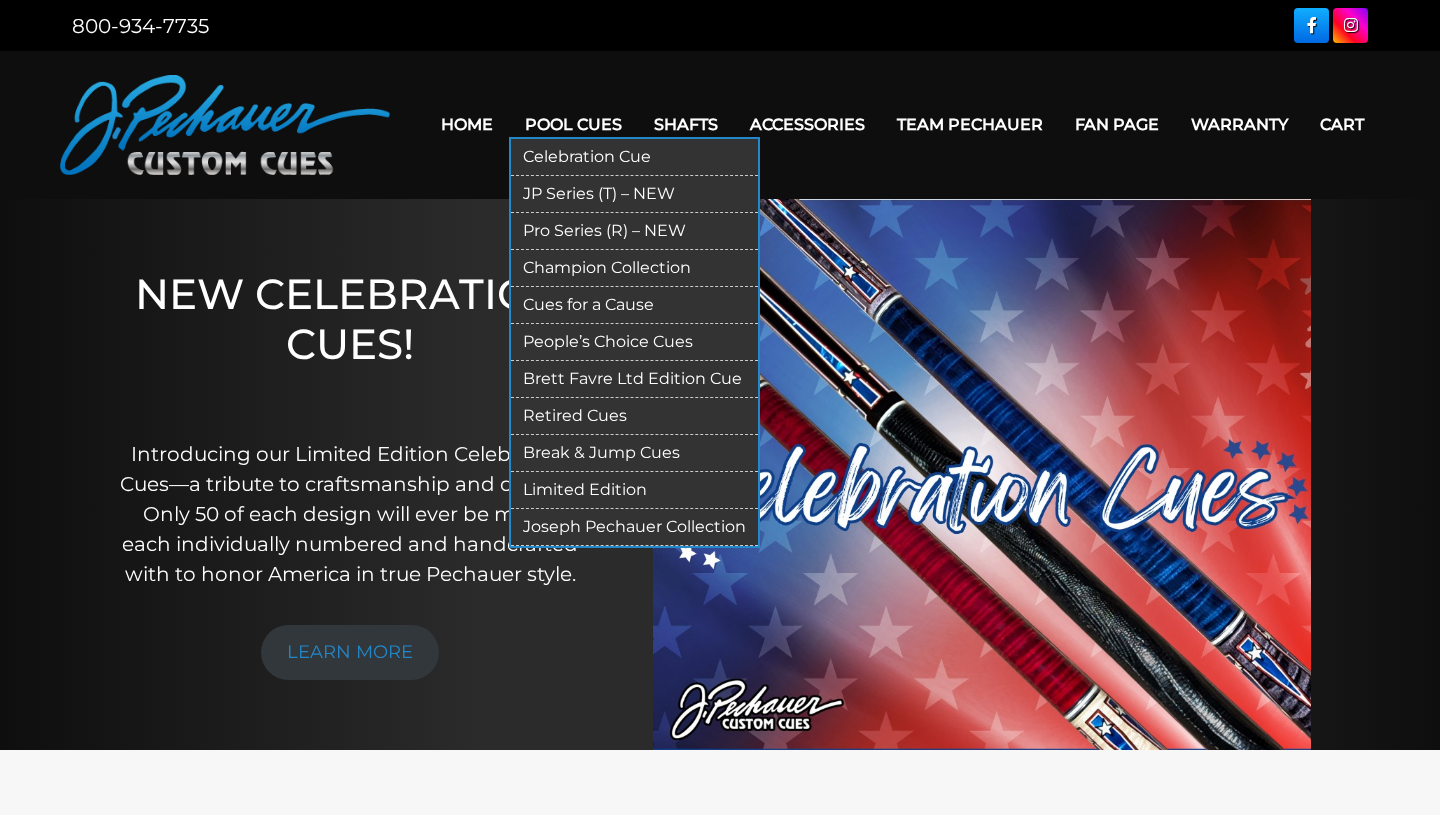 click on "Retired Cues" at bounding box center [634, 416] 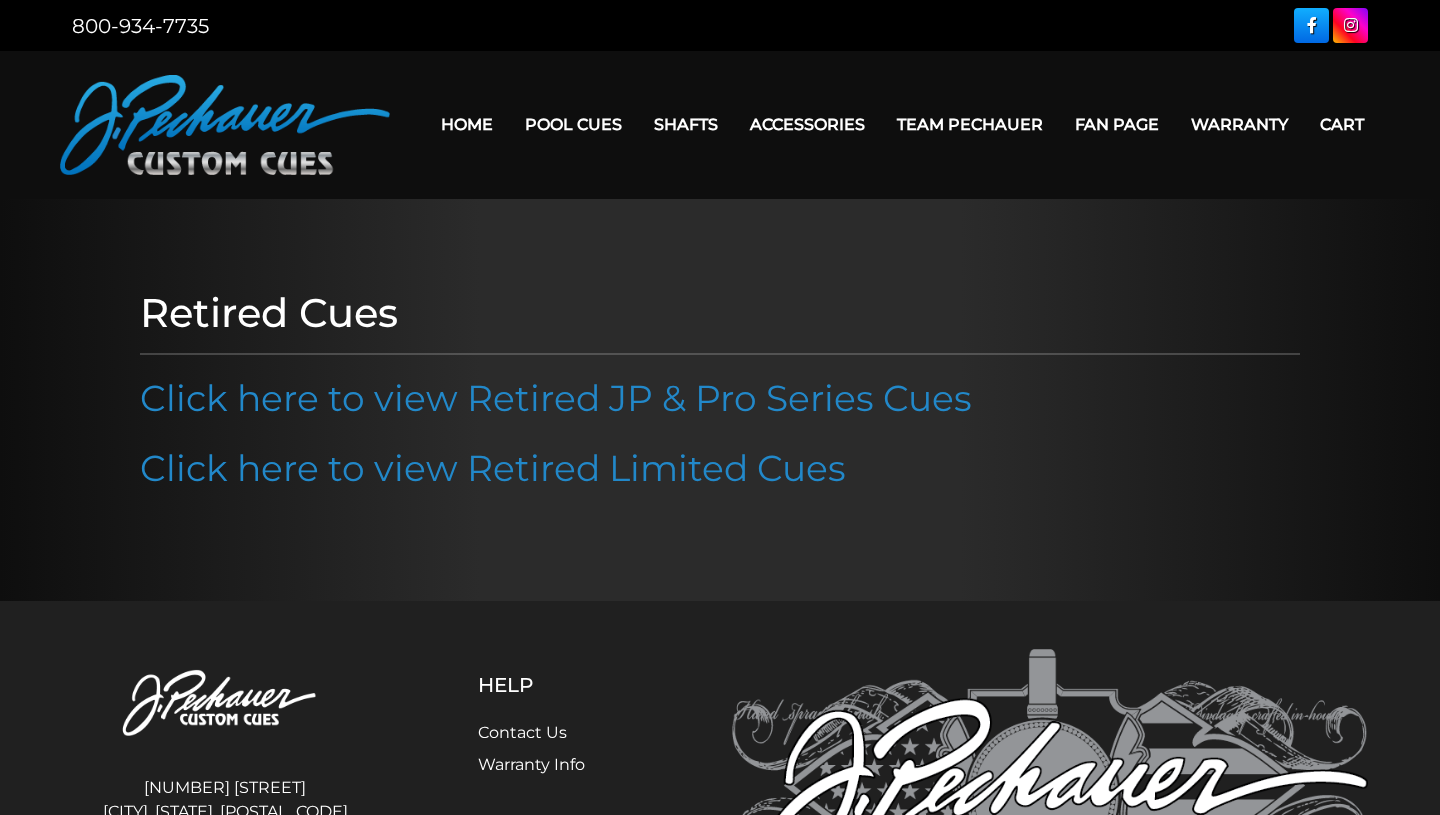 scroll, scrollTop: 0, scrollLeft: 0, axis: both 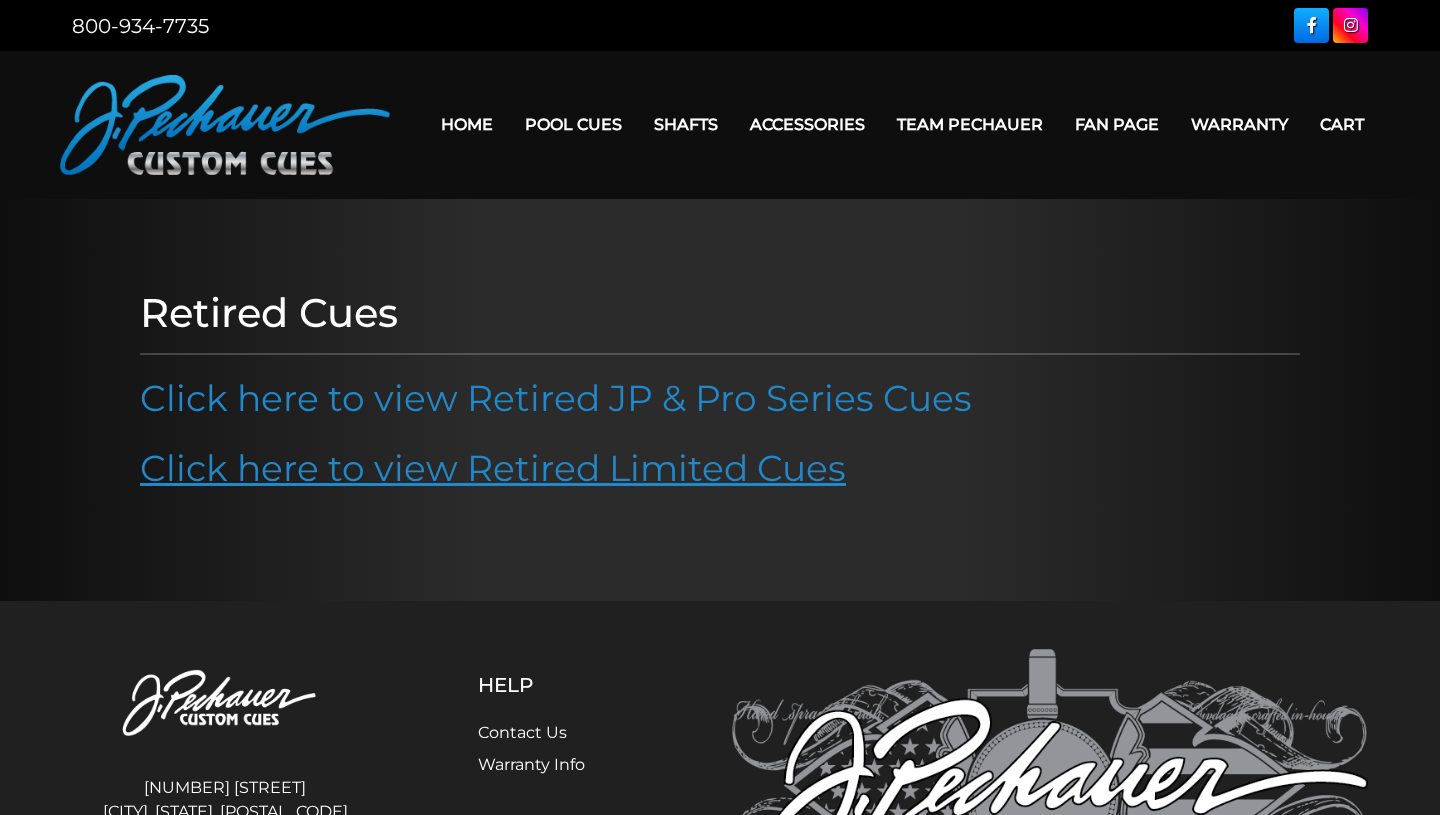 click on "Click here to view Retired Limited Cues" at bounding box center (493, 468) 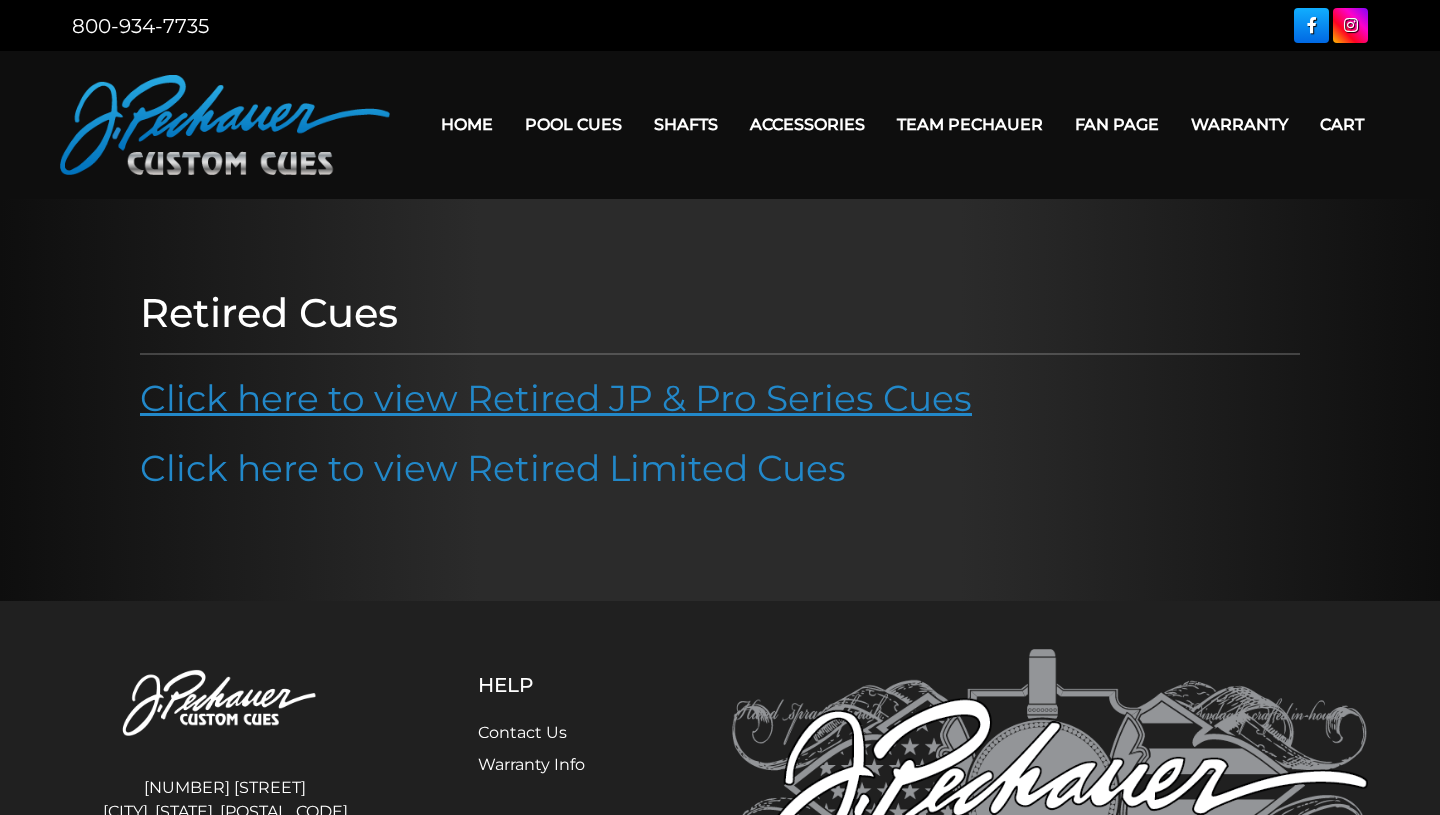 click on "Click here to view Retired JP & Pro Series Cues" at bounding box center [556, 398] 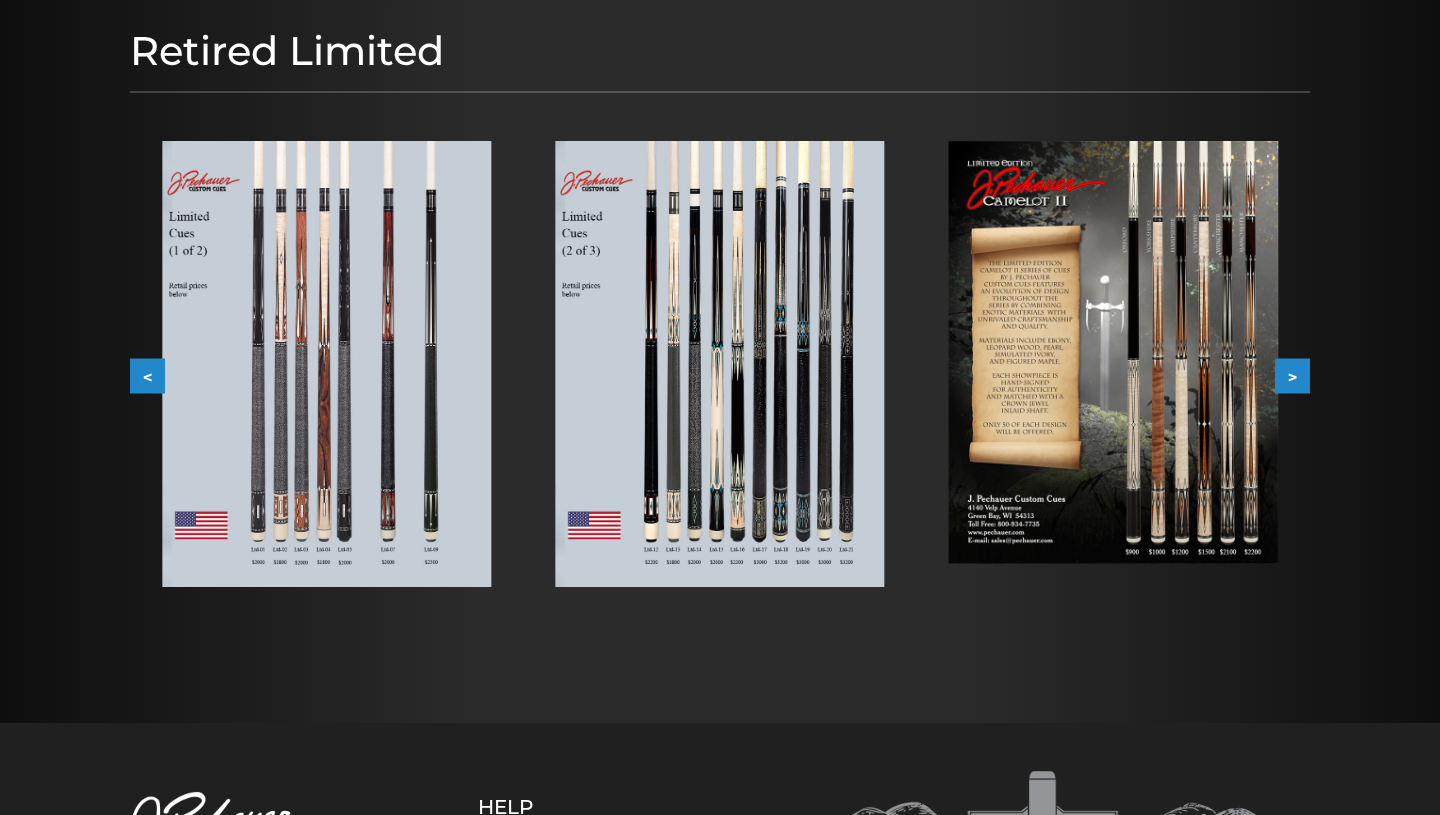 scroll, scrollTop: 253, scrollLeft: 0, axis: vertical 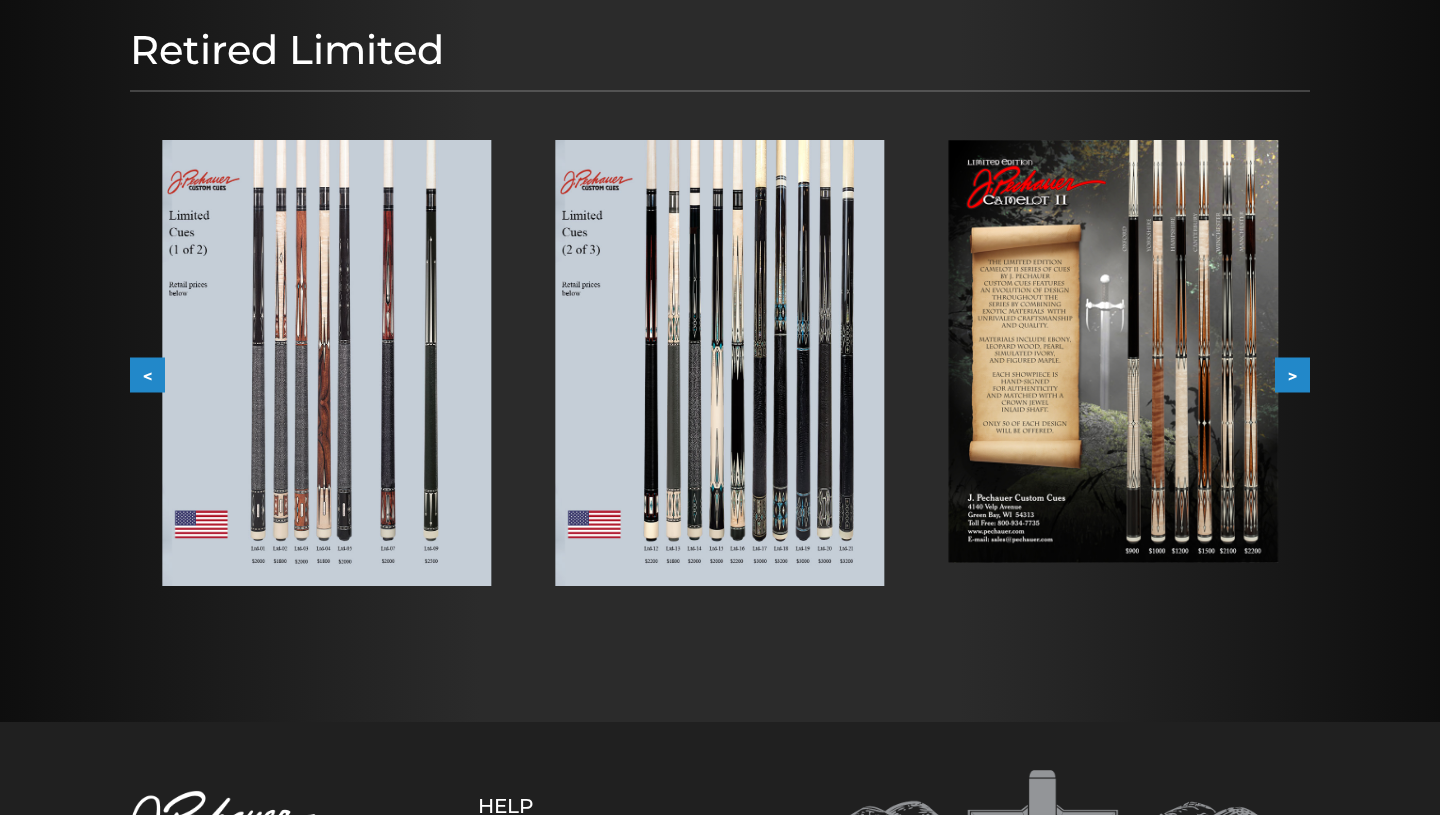 click at bounding box center (326, 363) 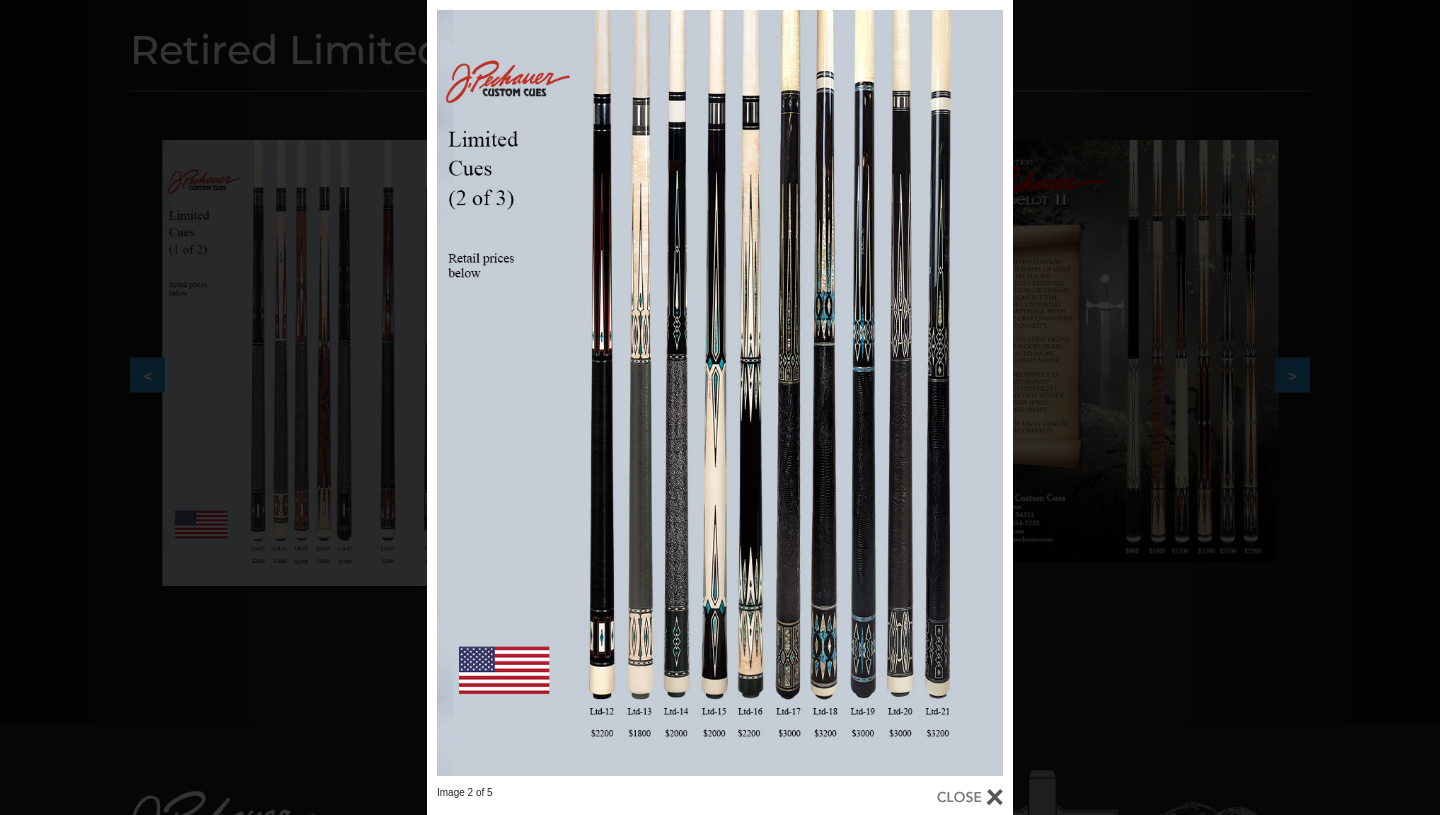 click on "Image 2 of 5" at bounding box center [720, 407] 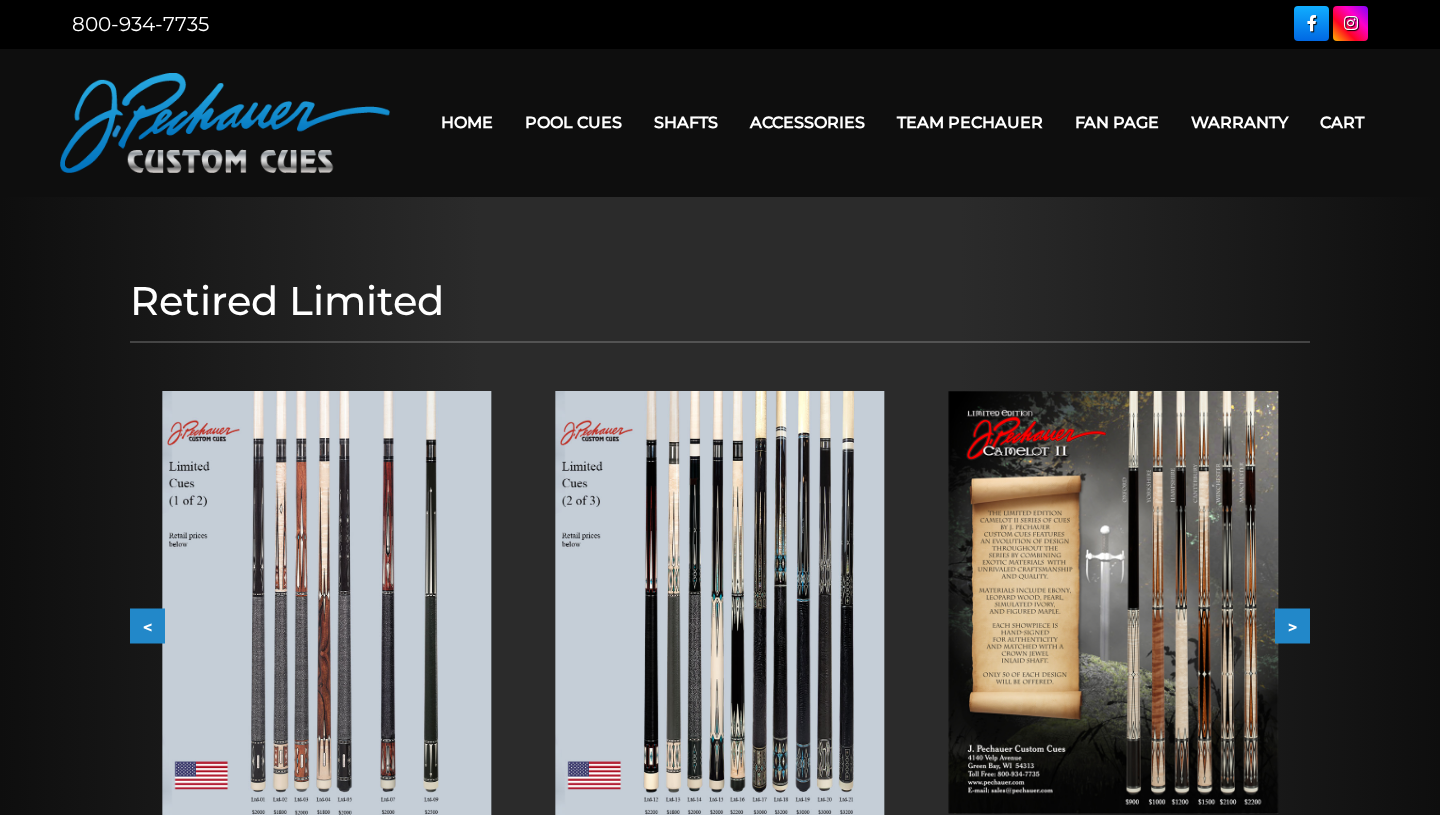 scroll, scrollTop: 0, scrollLeft: 0, axis: both 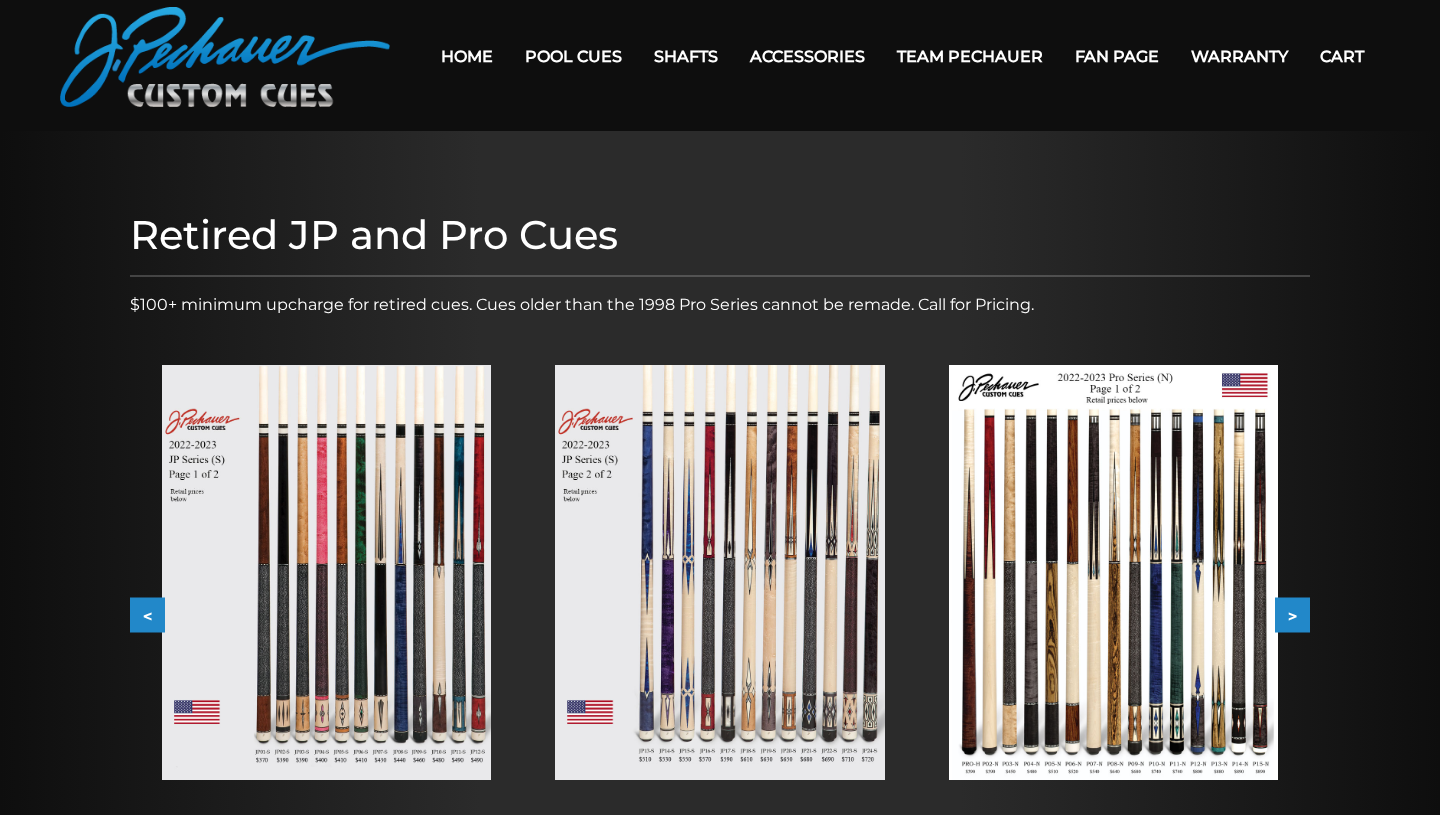 click at bounding box center (326, 572) 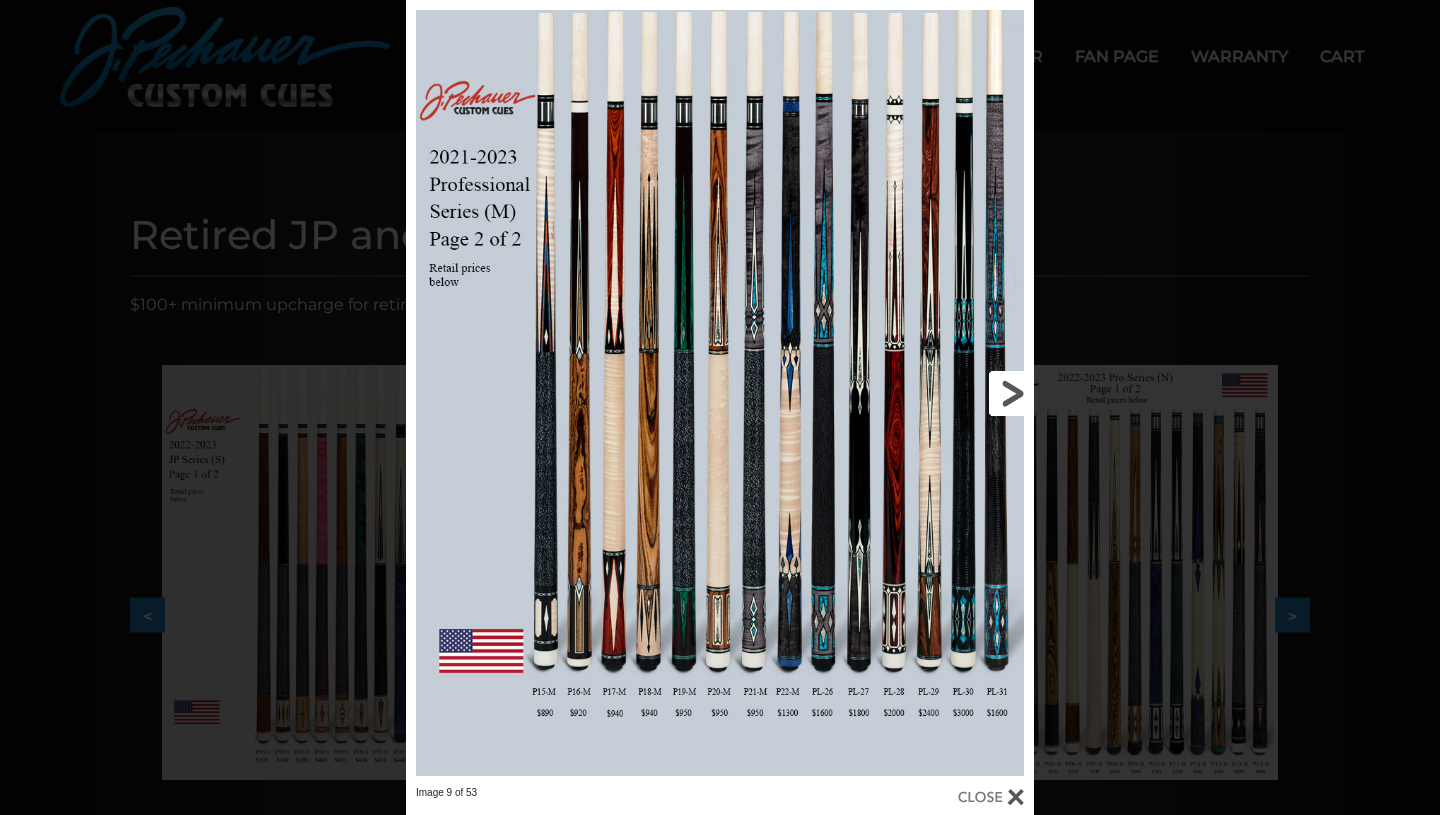 click at bounding box center (892, 393) 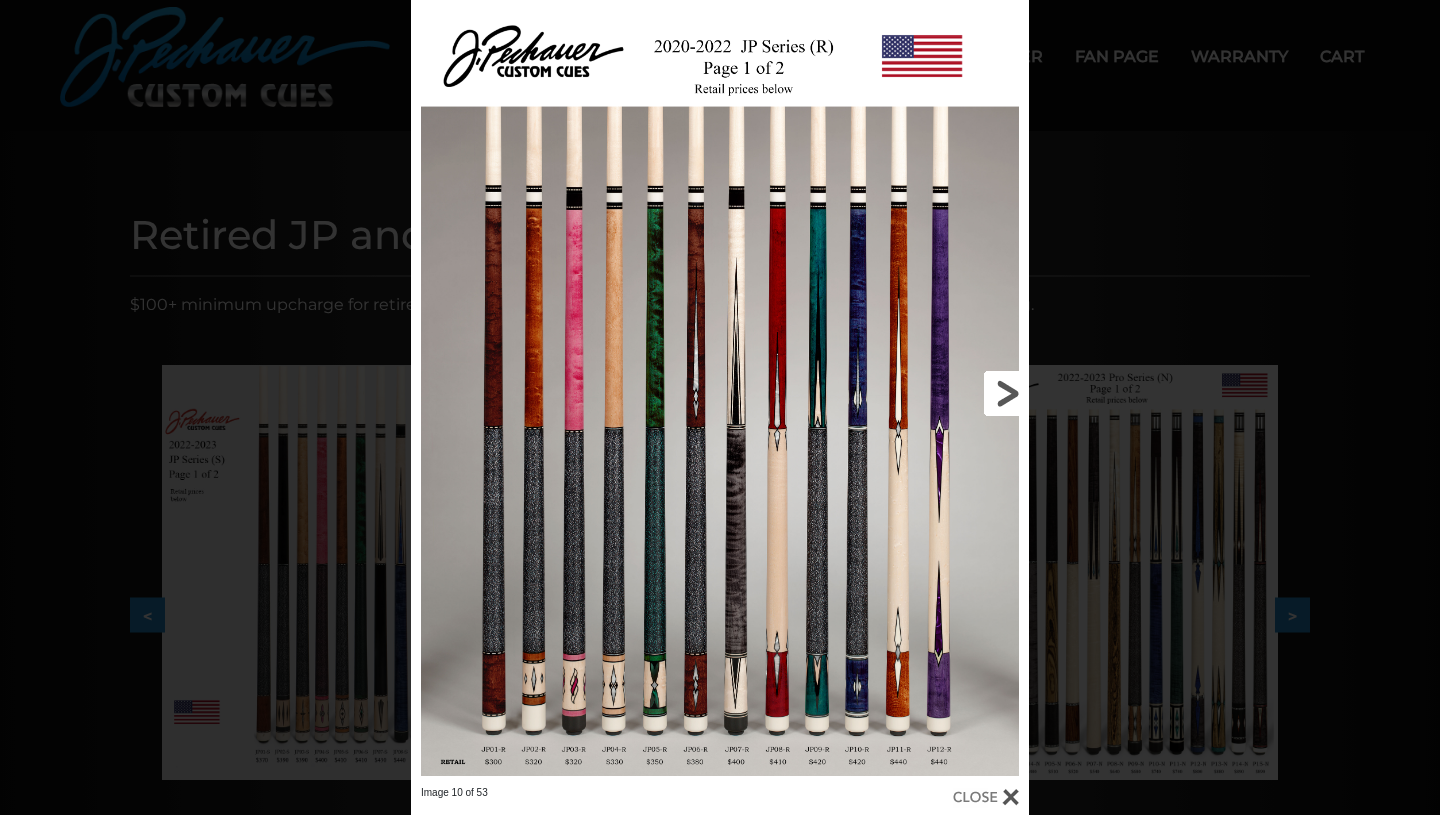 click at bounding box center (890, 393) 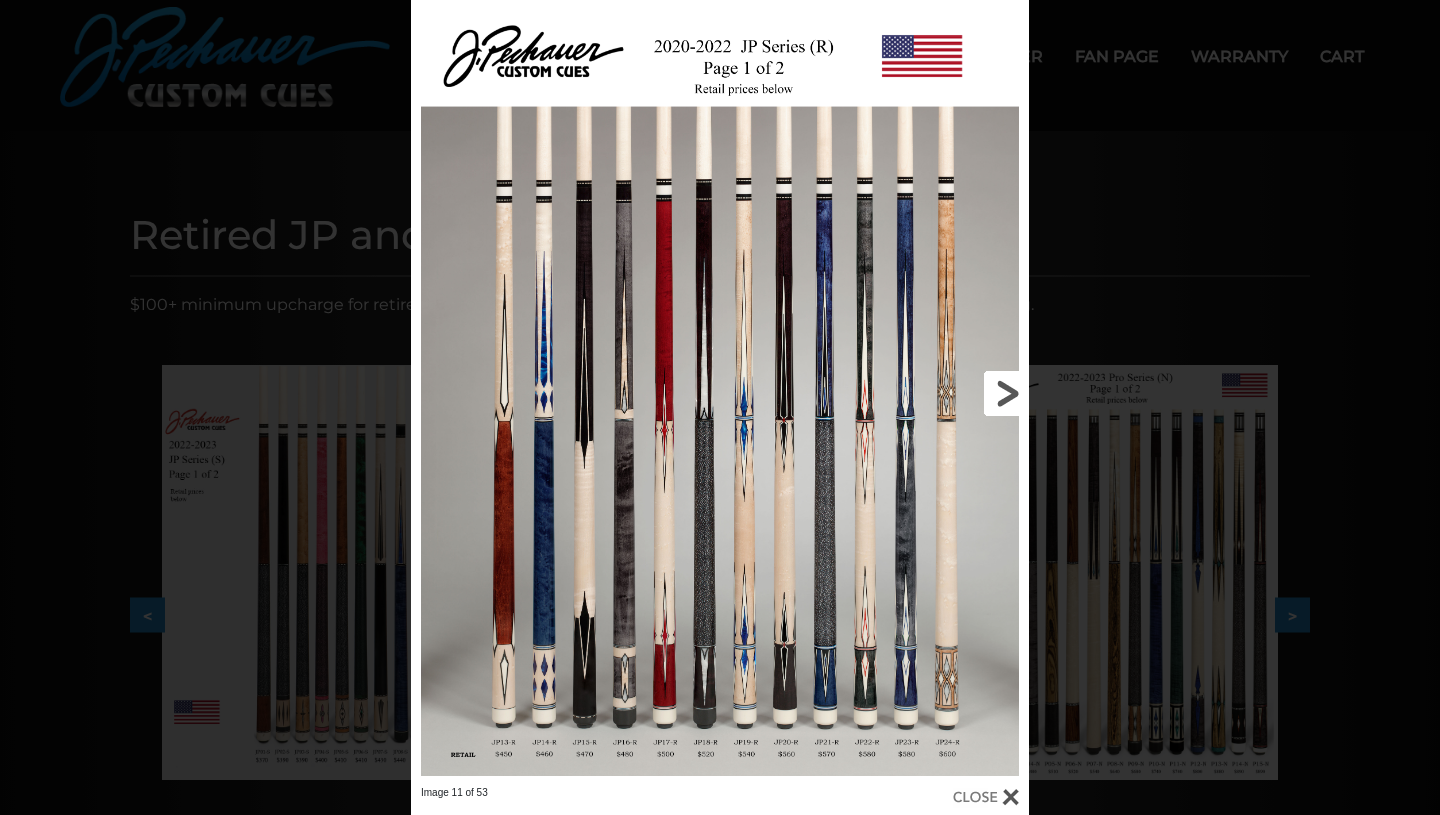 click at bounding box center (890, 393) 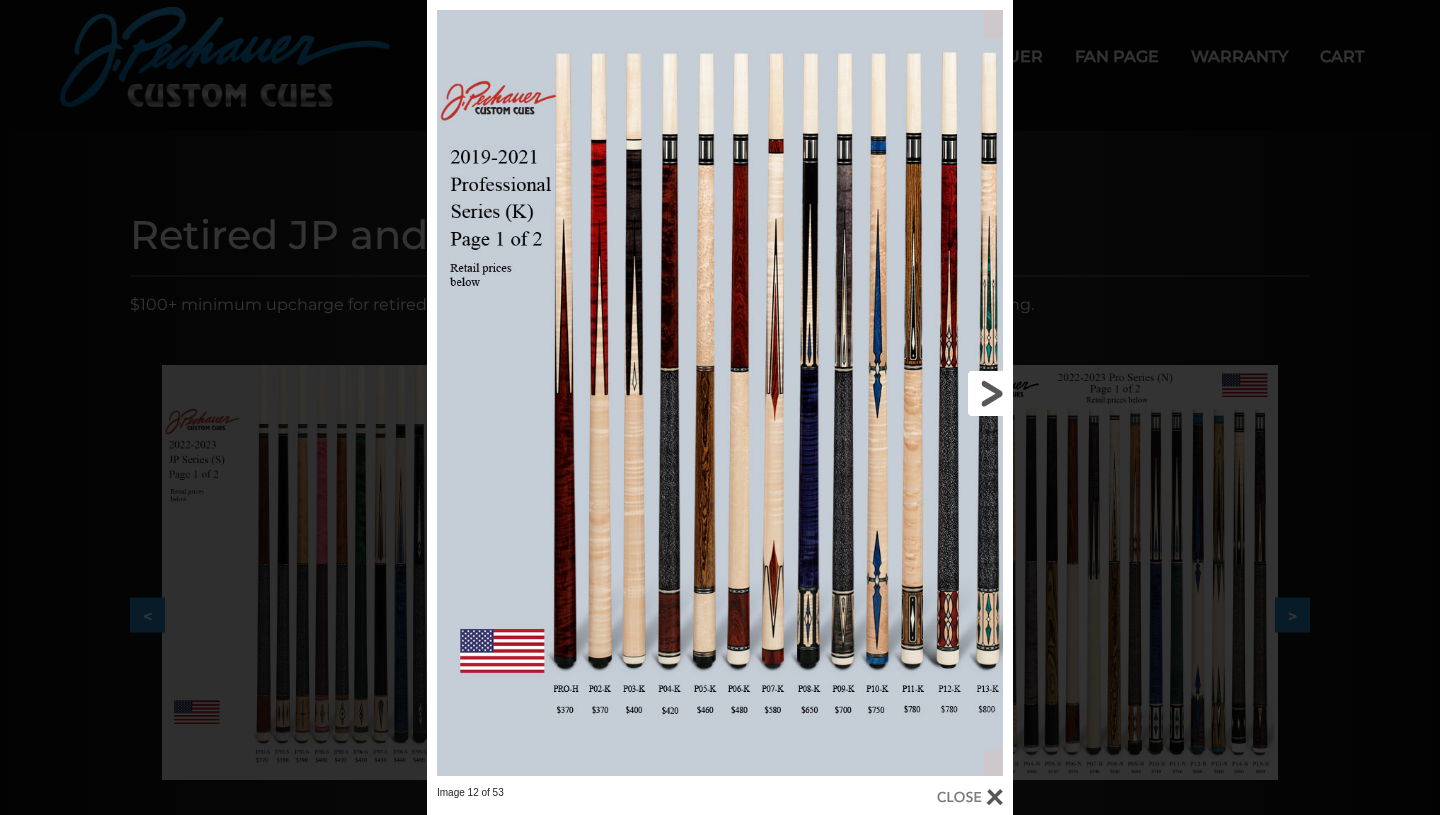 click at bounding box center [881, 393] 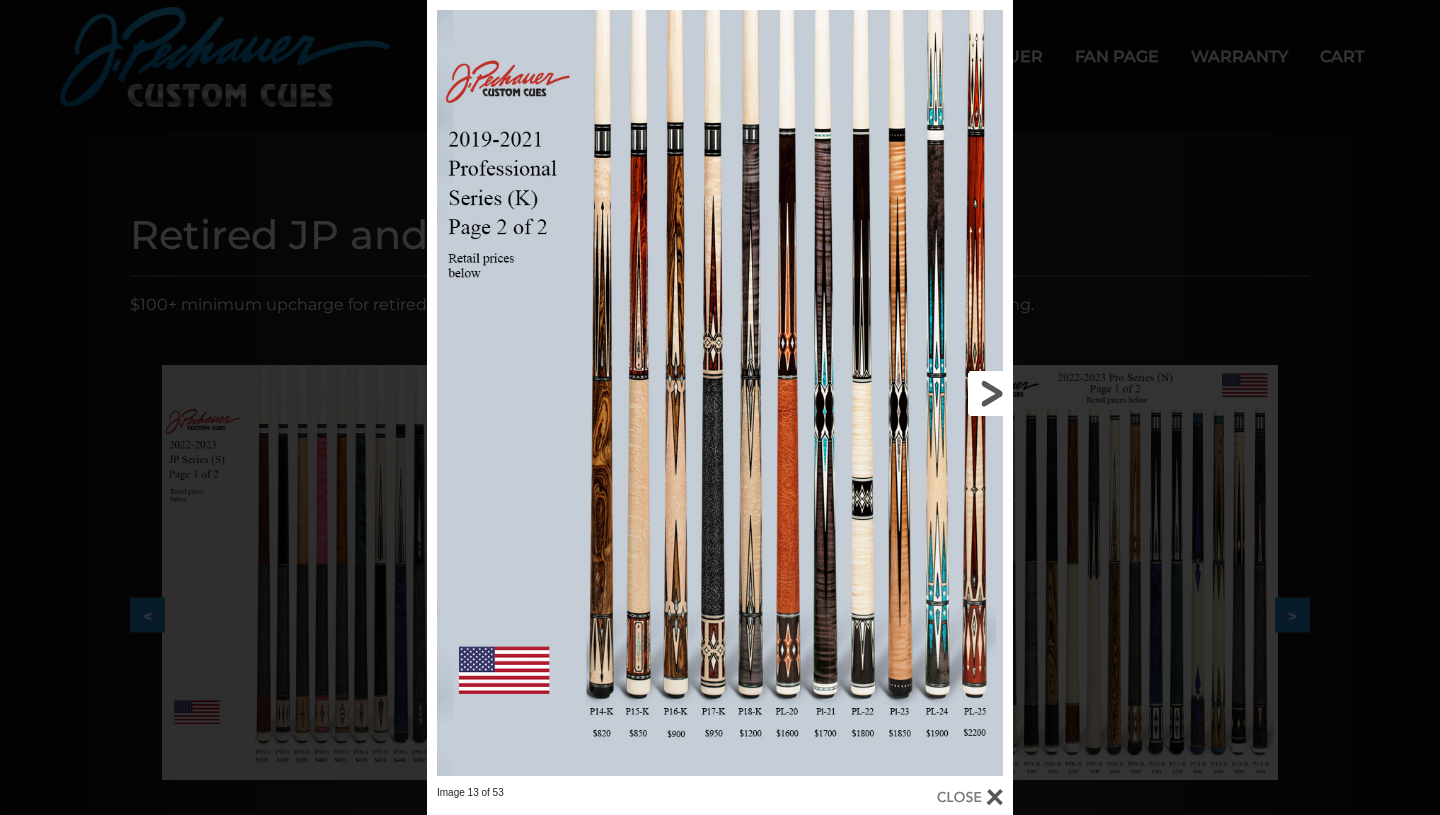 click at bounding box center (881, 393) 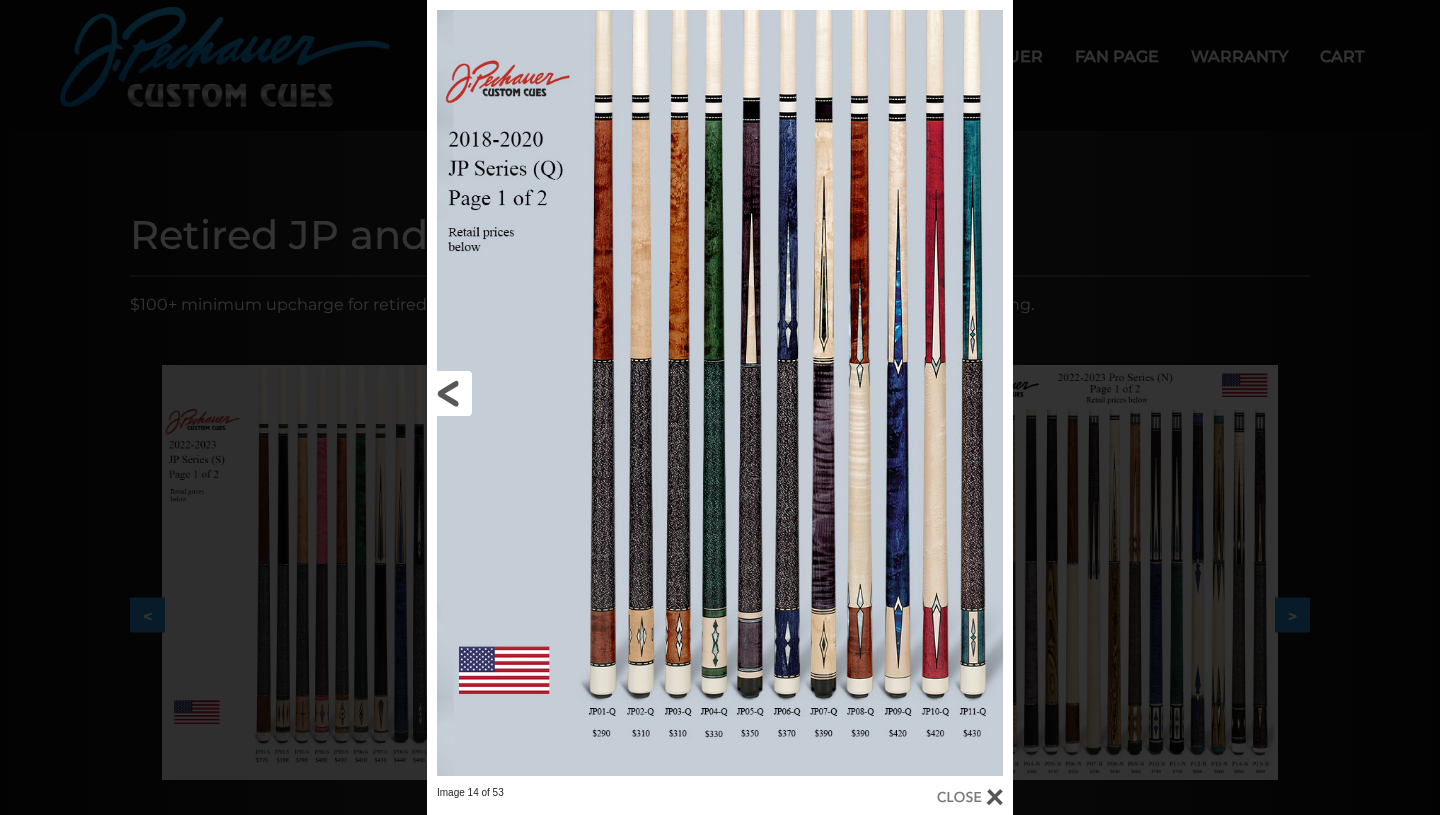 click at bounding box center (559, 393) 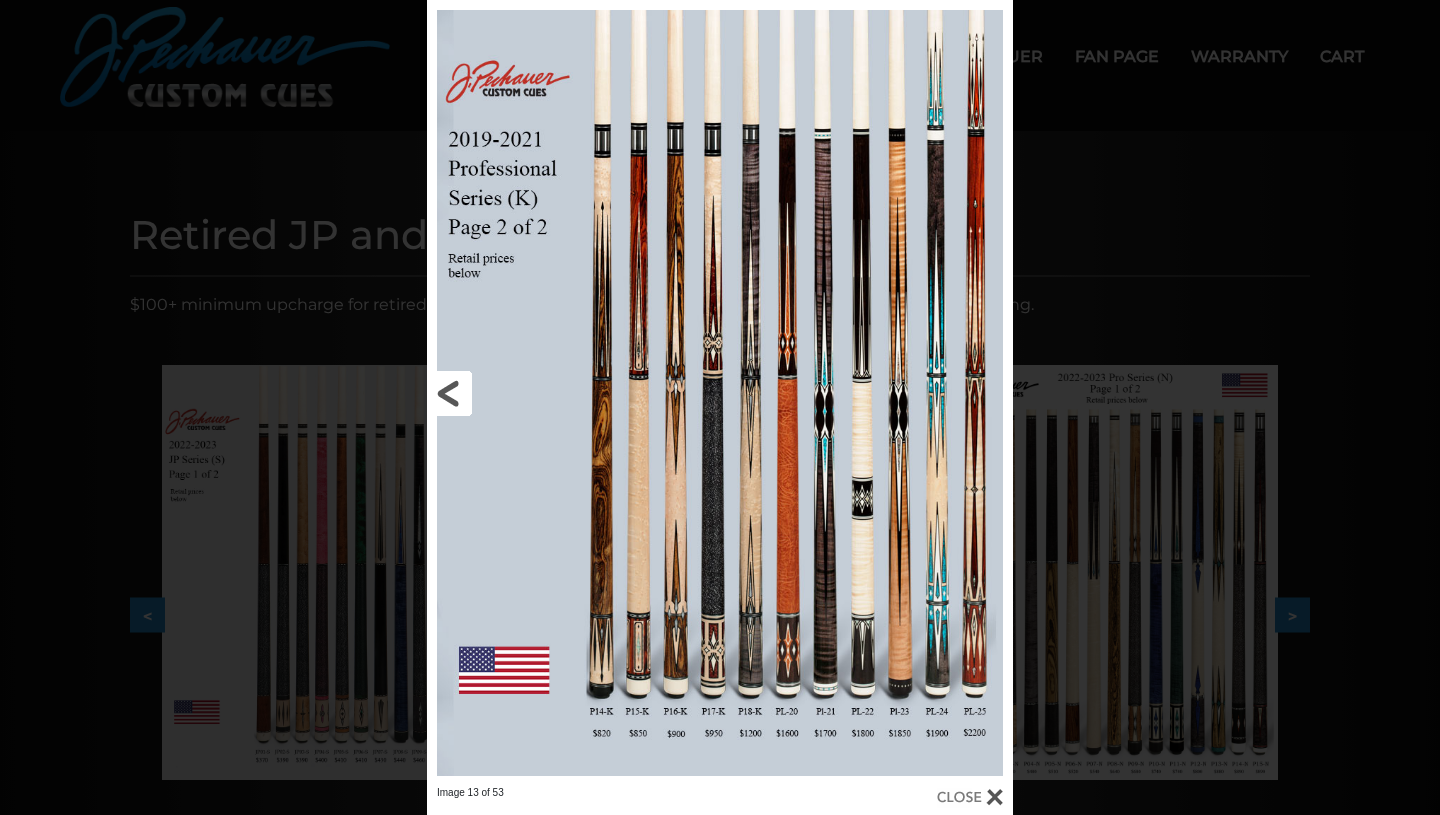 click at bounding box center (559, 393) 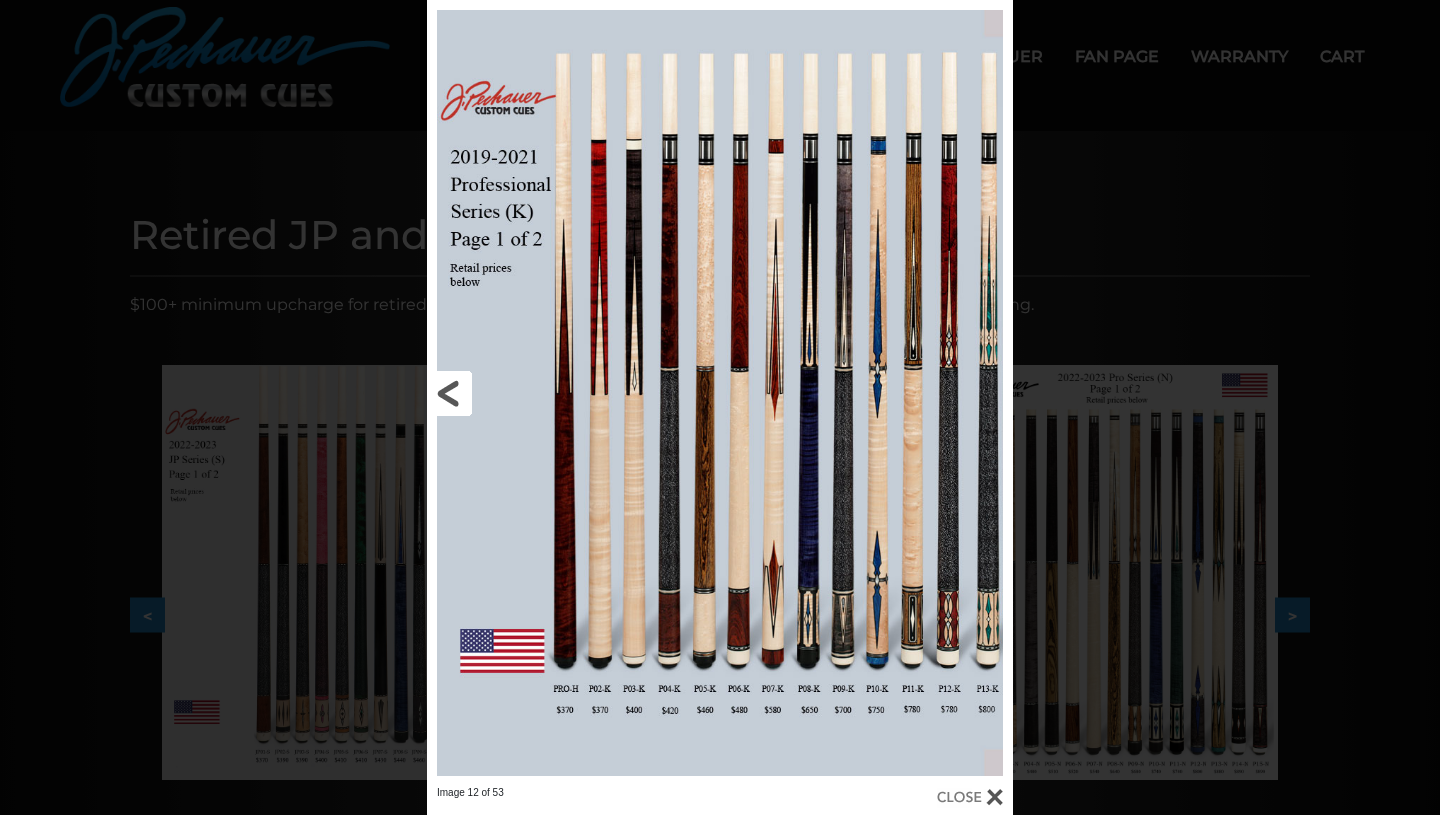 click at bounding box center (559, 393) 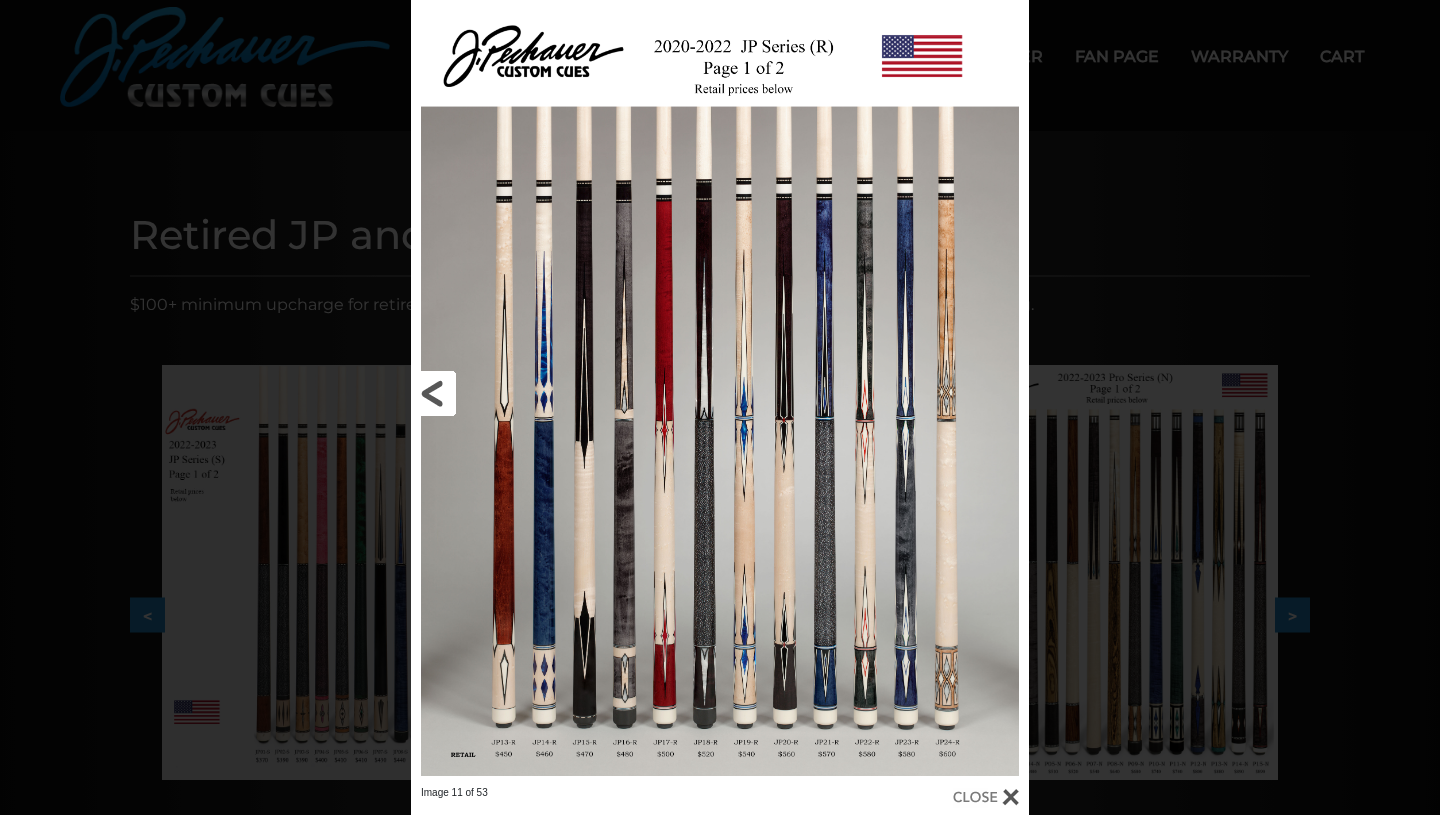 click at bounding box center (550, 393) 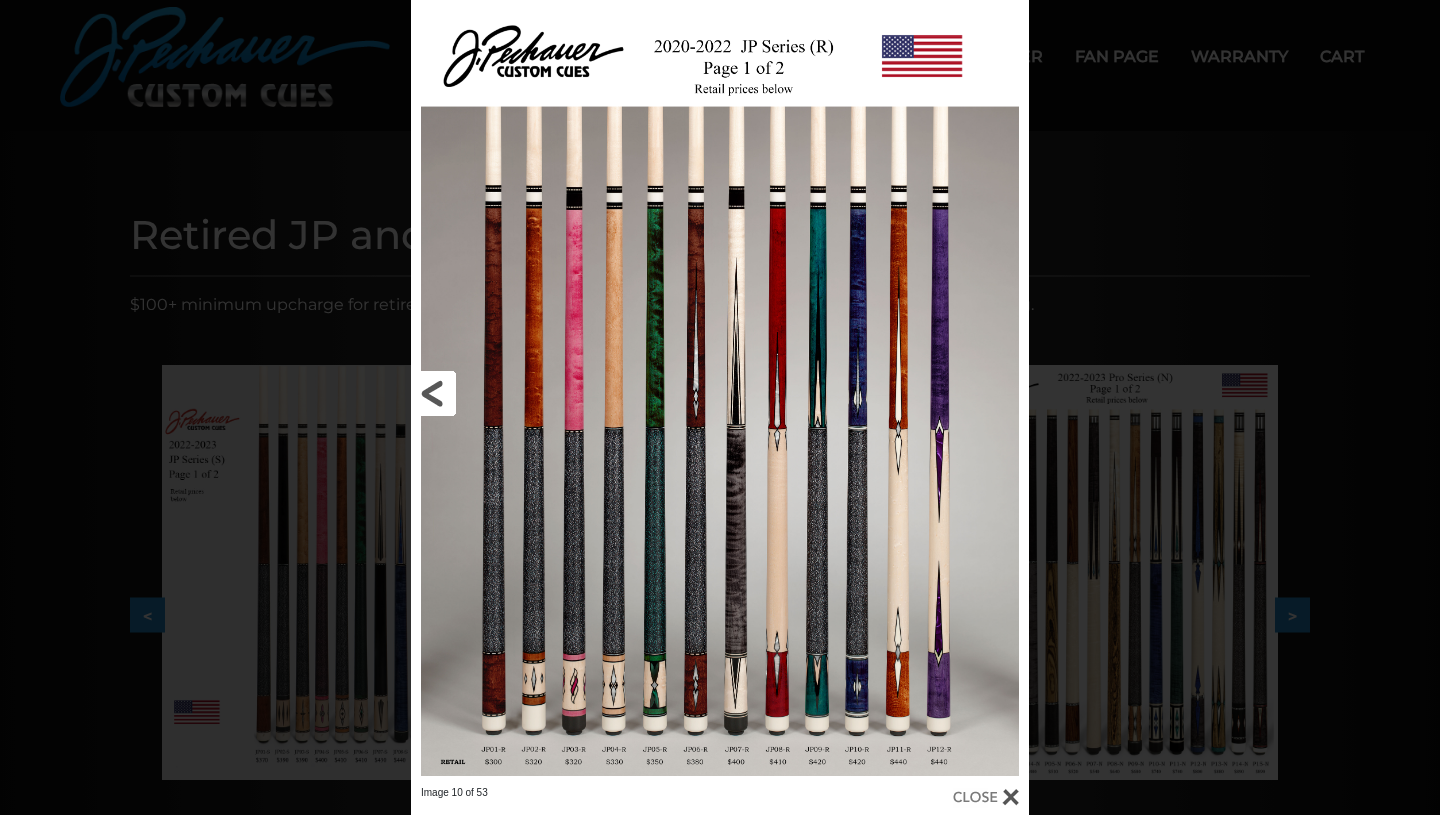 click at bounding box center (550, 393) 